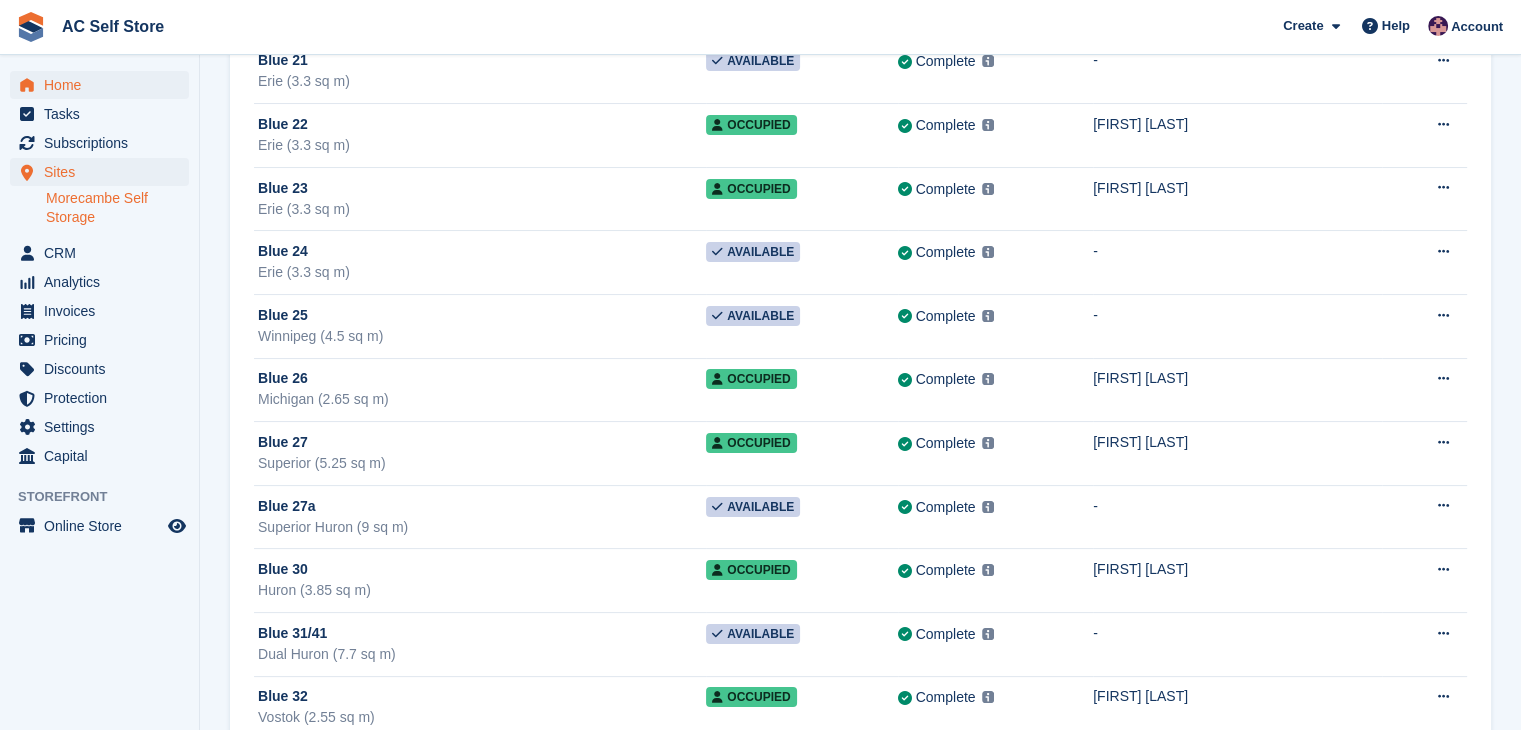 scroll, scrollTop: 212, scrollLeft: 0, axis: vertical 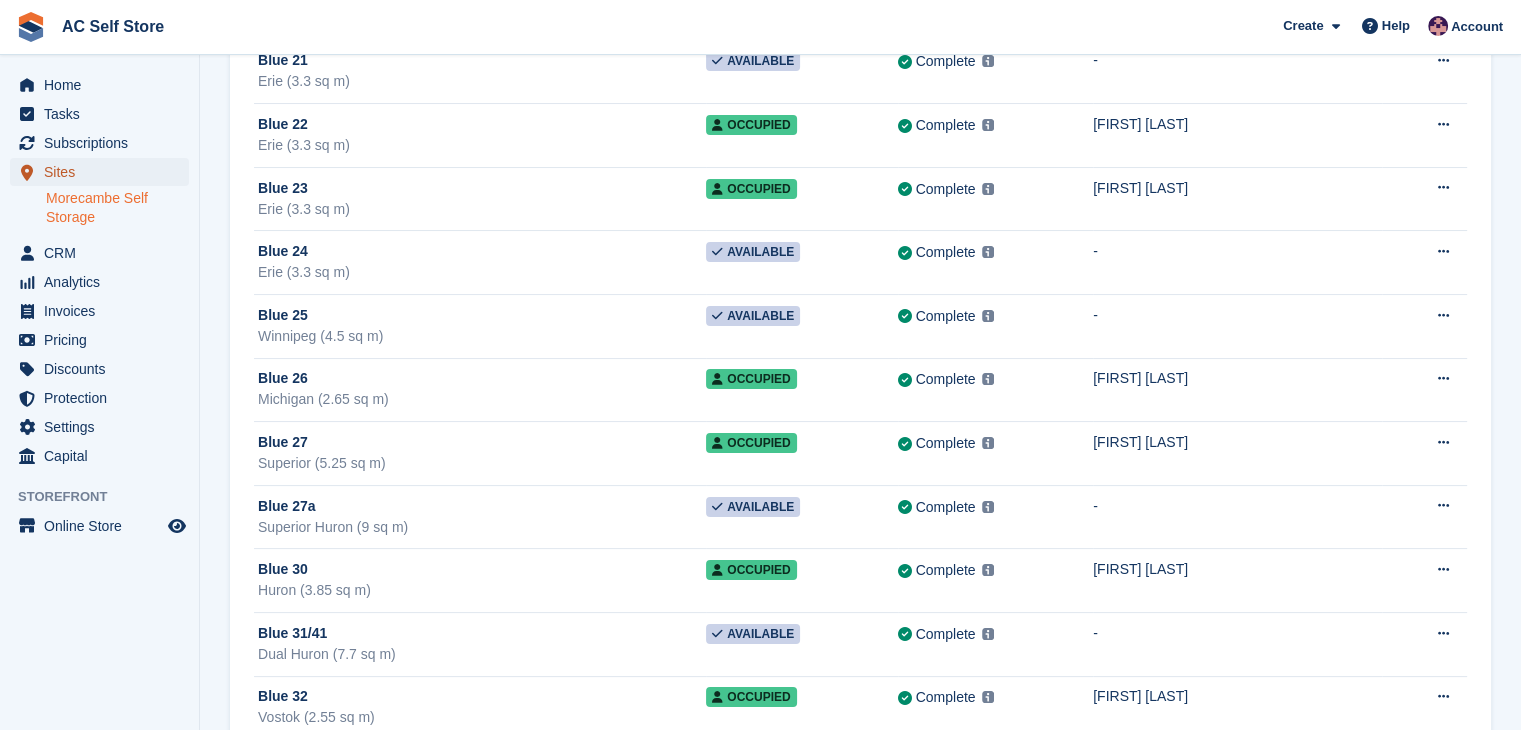 click on "Sites" at bounding box center (104, 172) 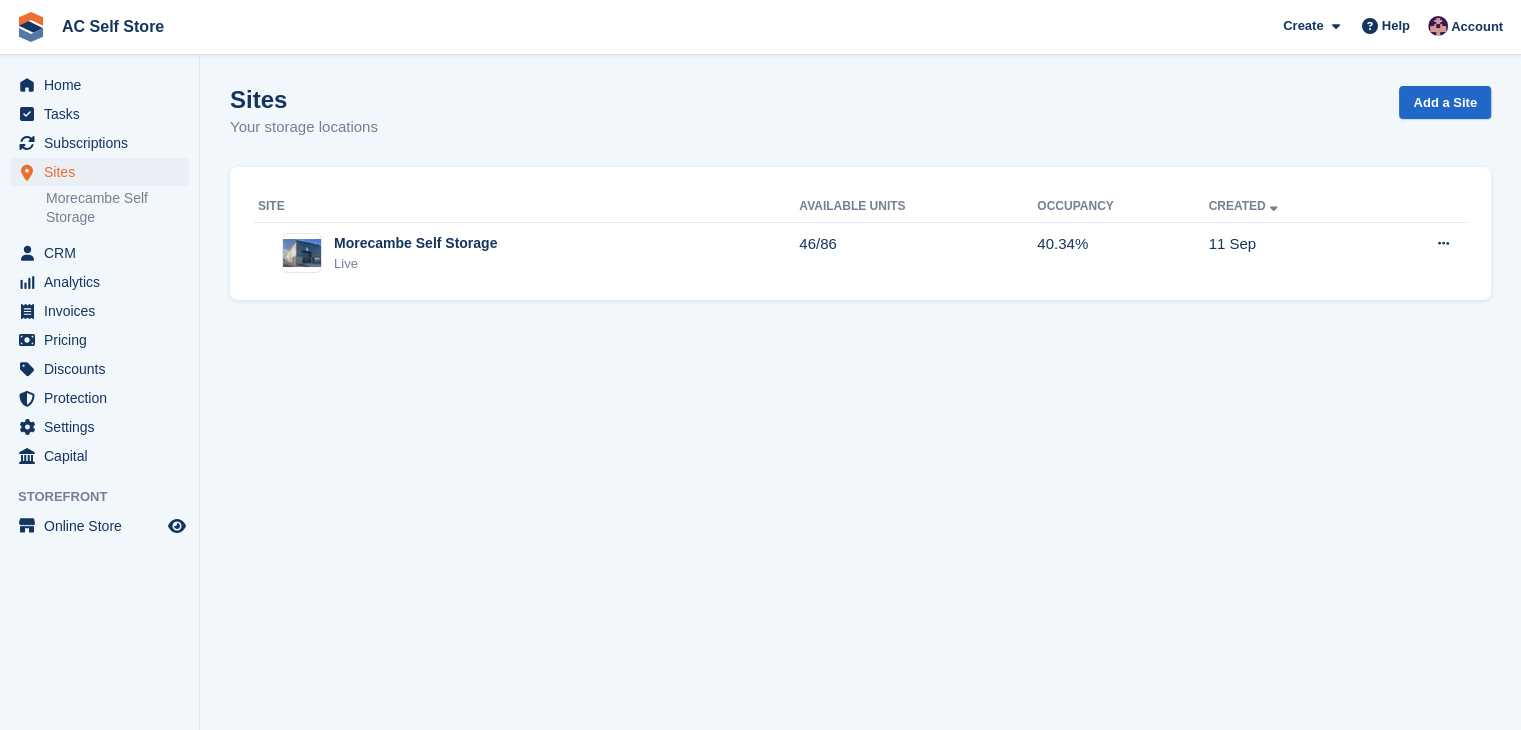 scroll, scrollTop: 0, scrollLeft: 0, axis: both 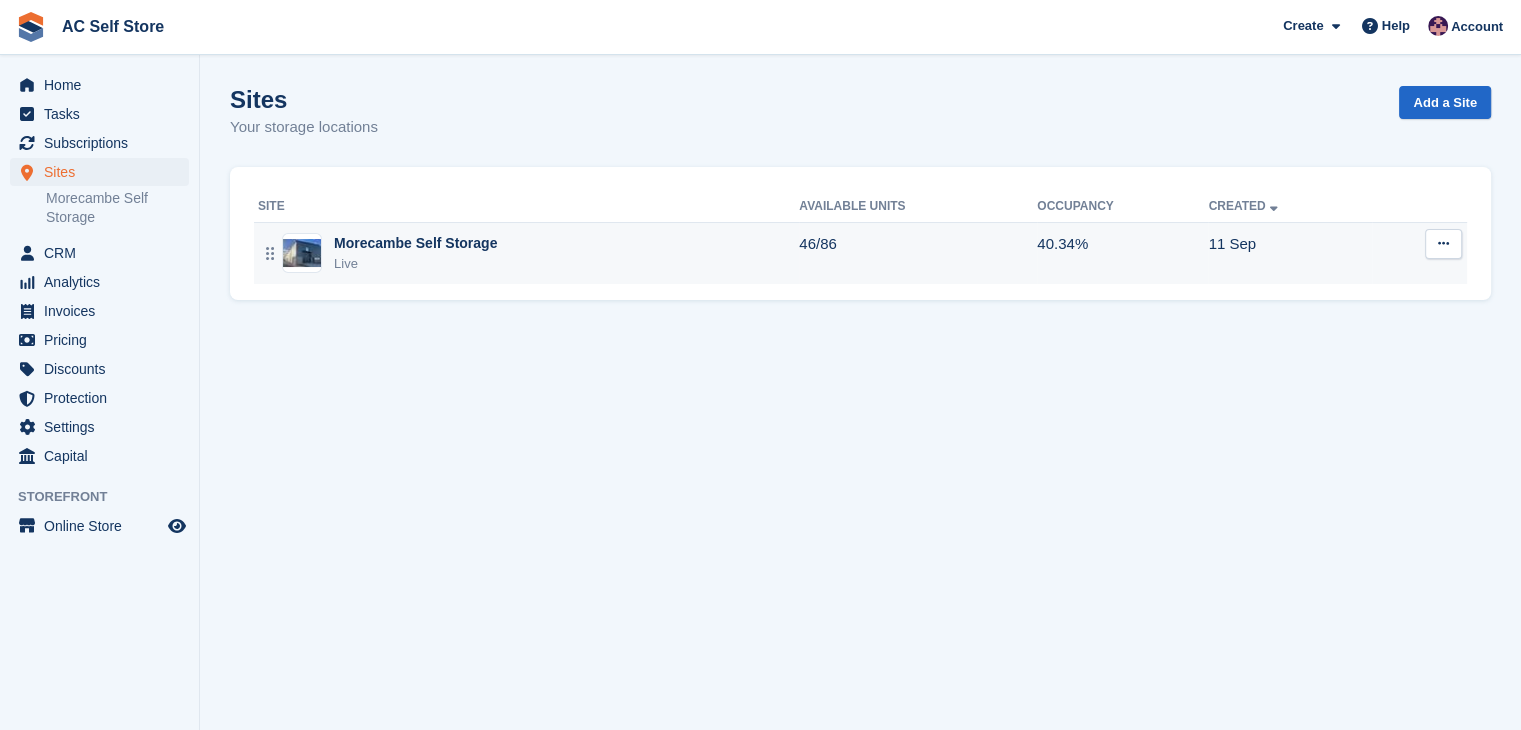 click on "Live" at bounding box center (415, 264) 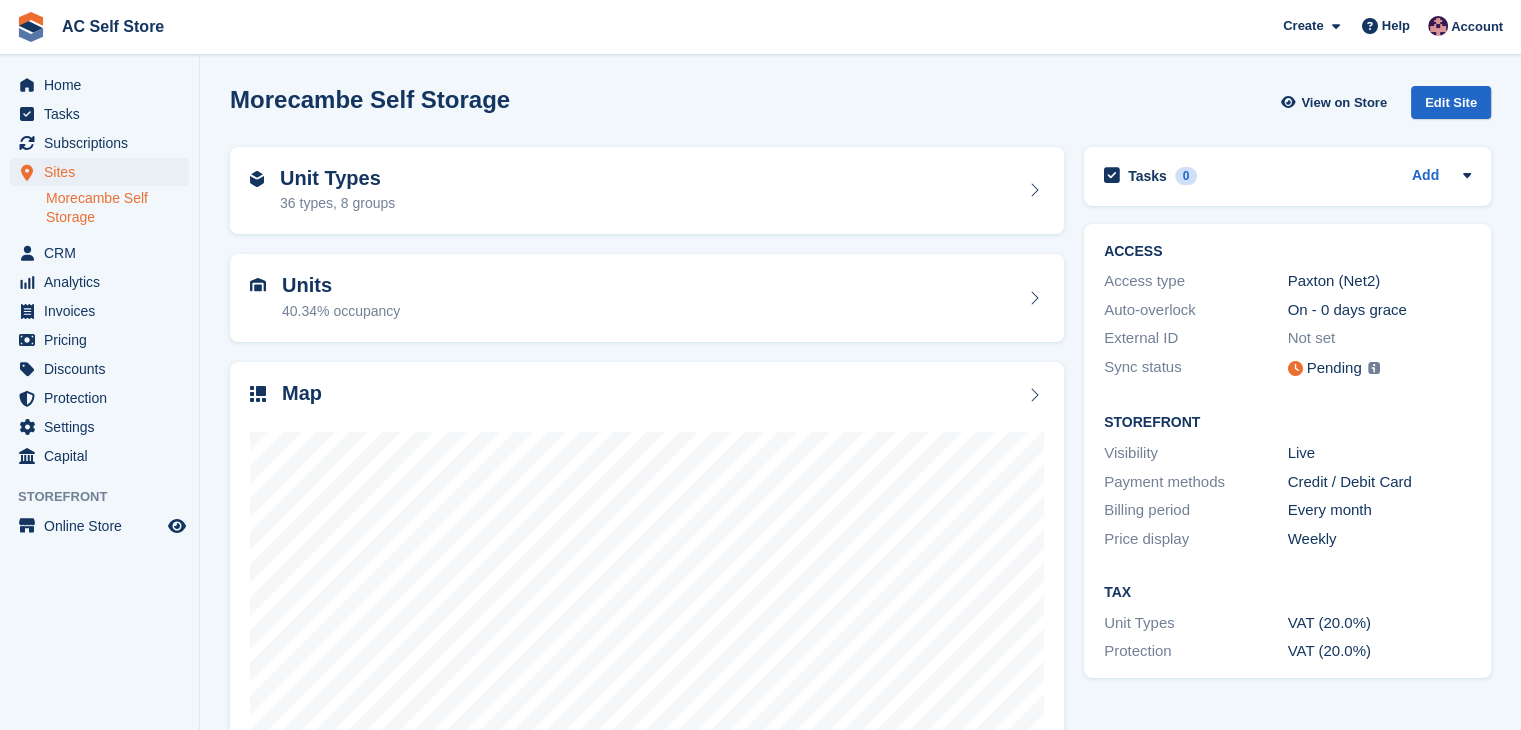 scroll, scrollTop: 123, scrollLeft: 0, axis: vertical 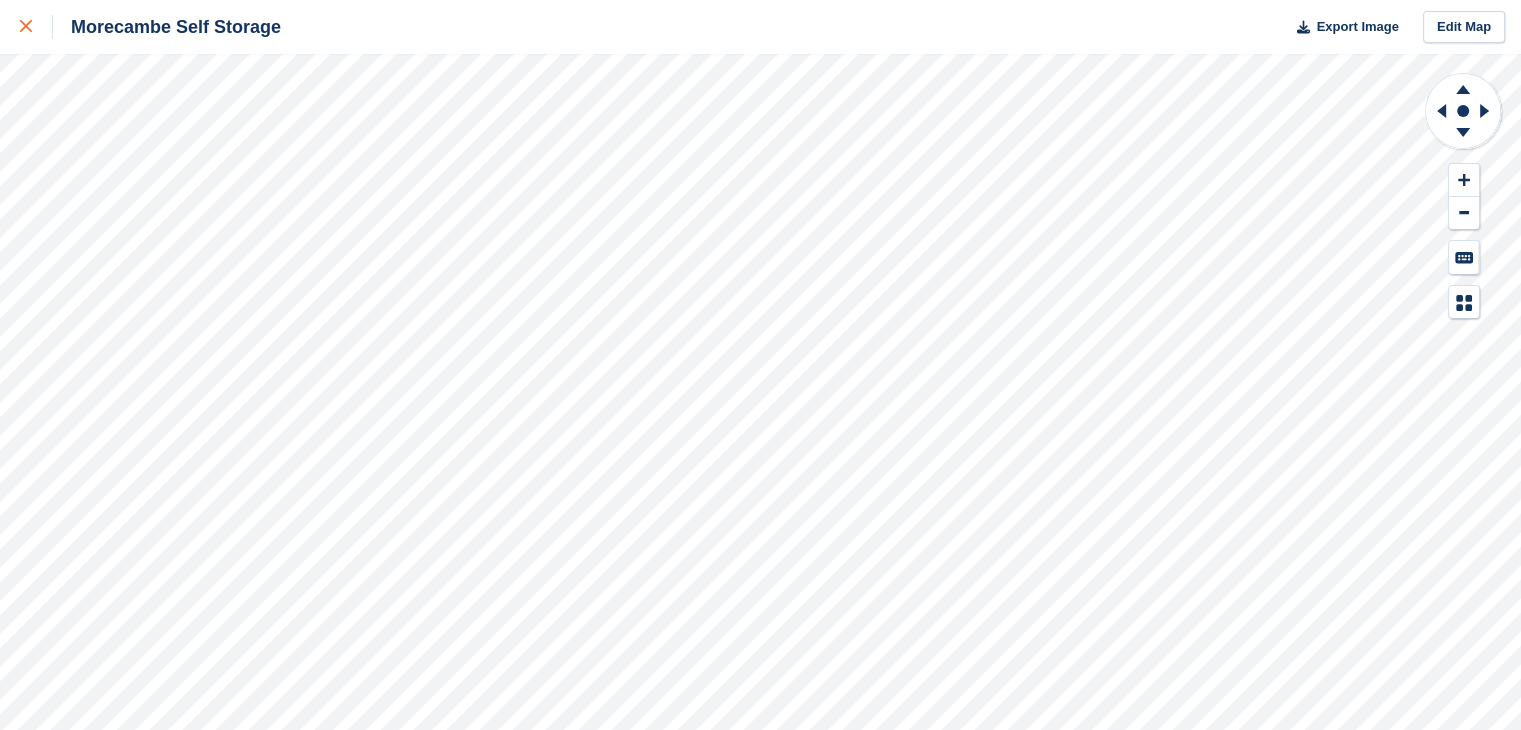click 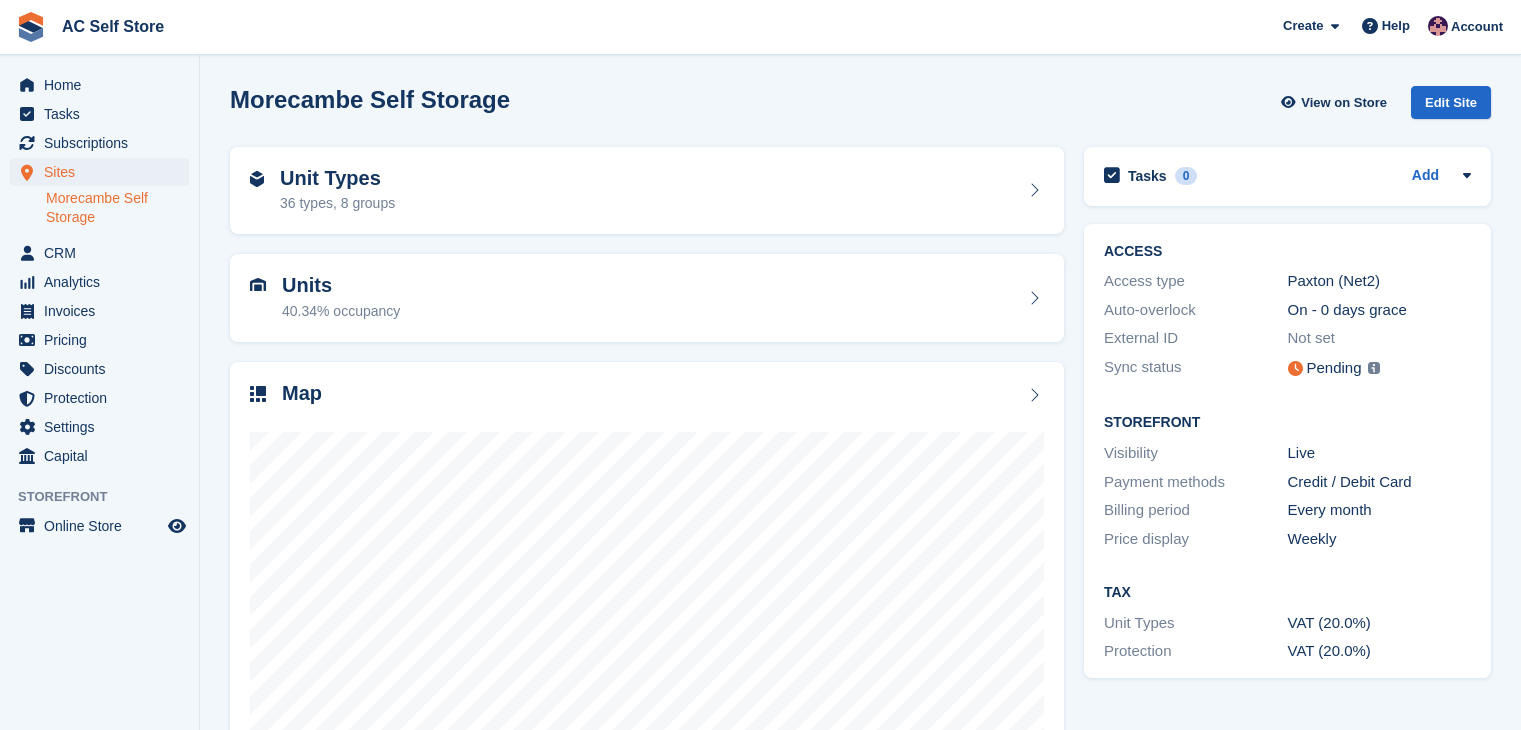 scroll, scrollTop: 0, scrollLeft: 0, axis: both 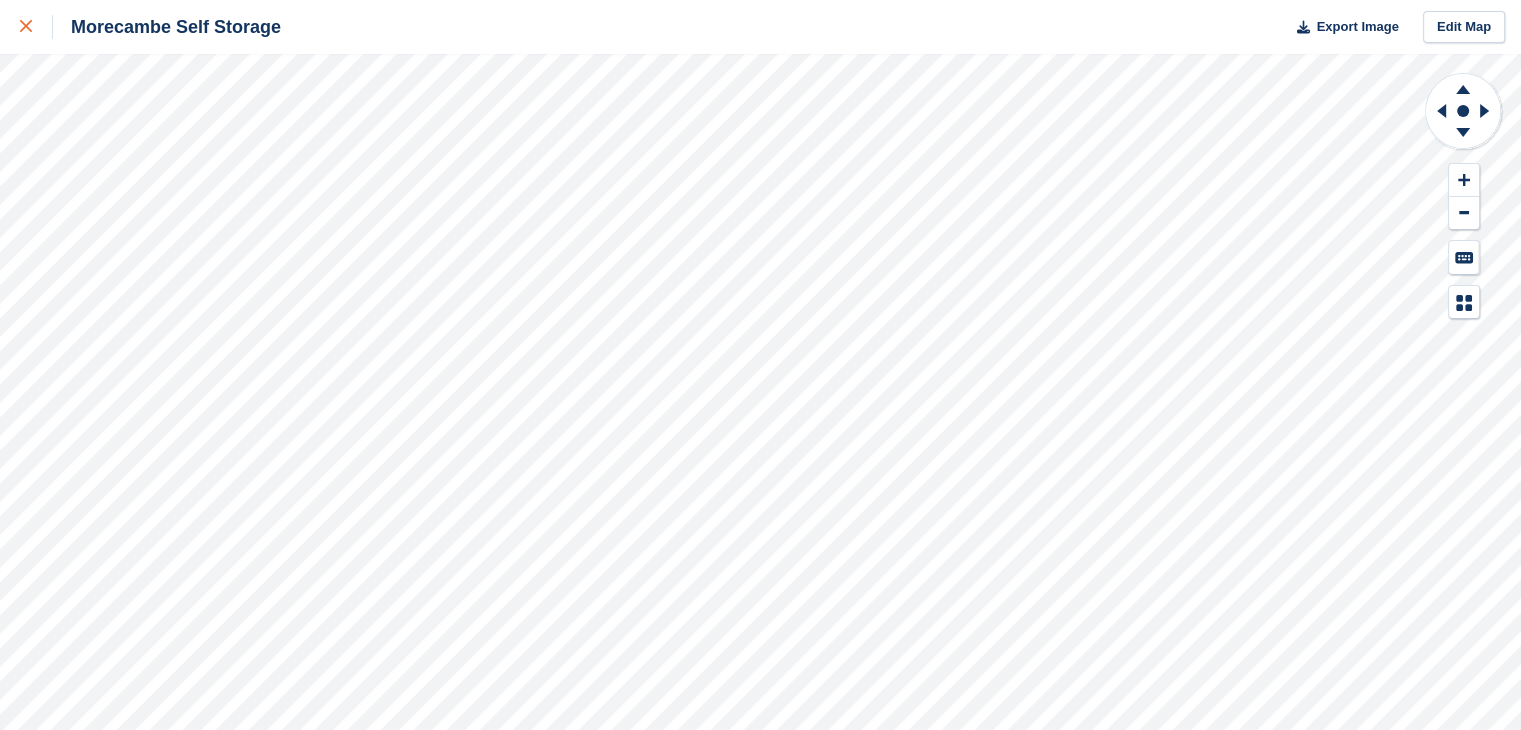 click at bounding box center [36, 27] 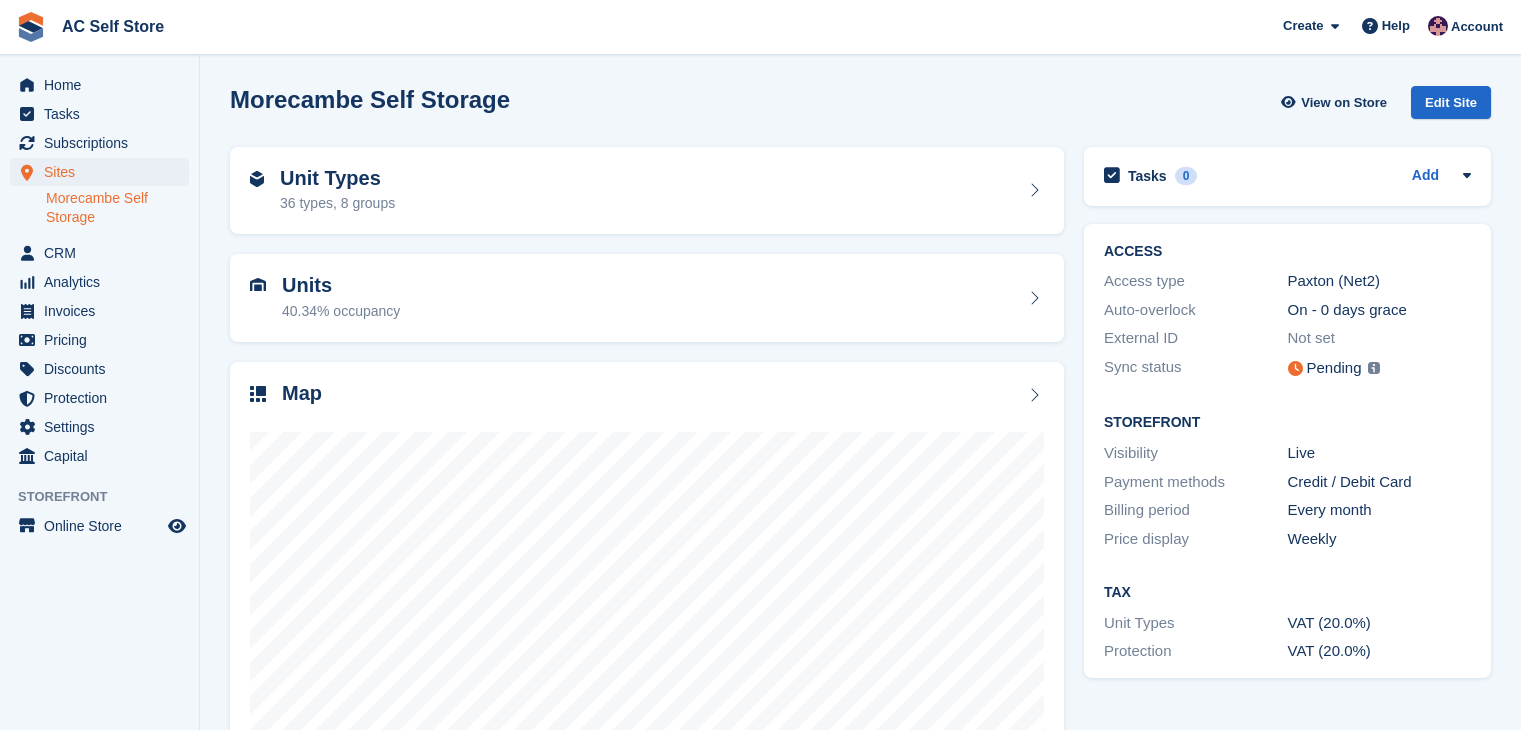scroll, scrollTop: 0, scrollLeft: 0, axis: both 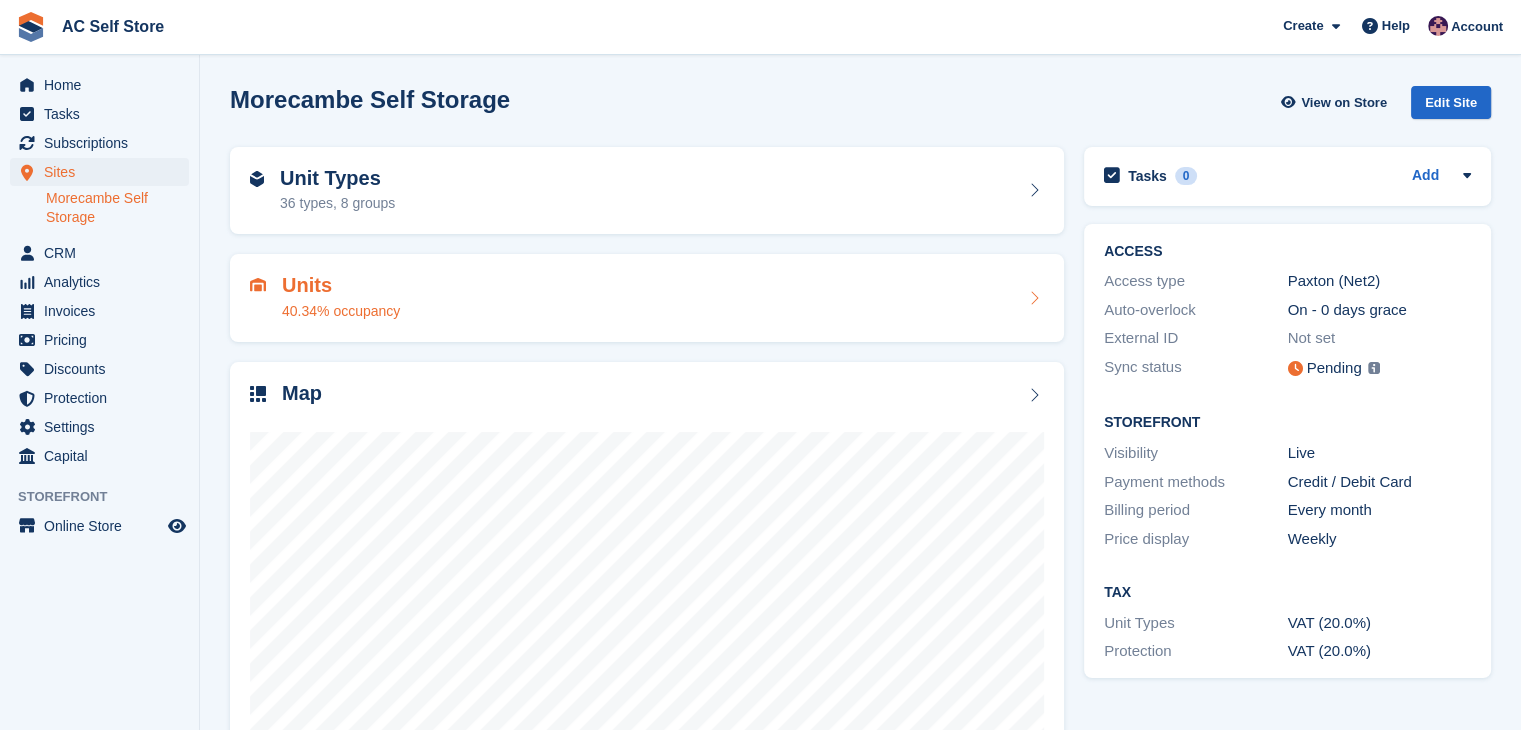 click on "Units
40.34% occupancy" at bounding box center (647, 298) 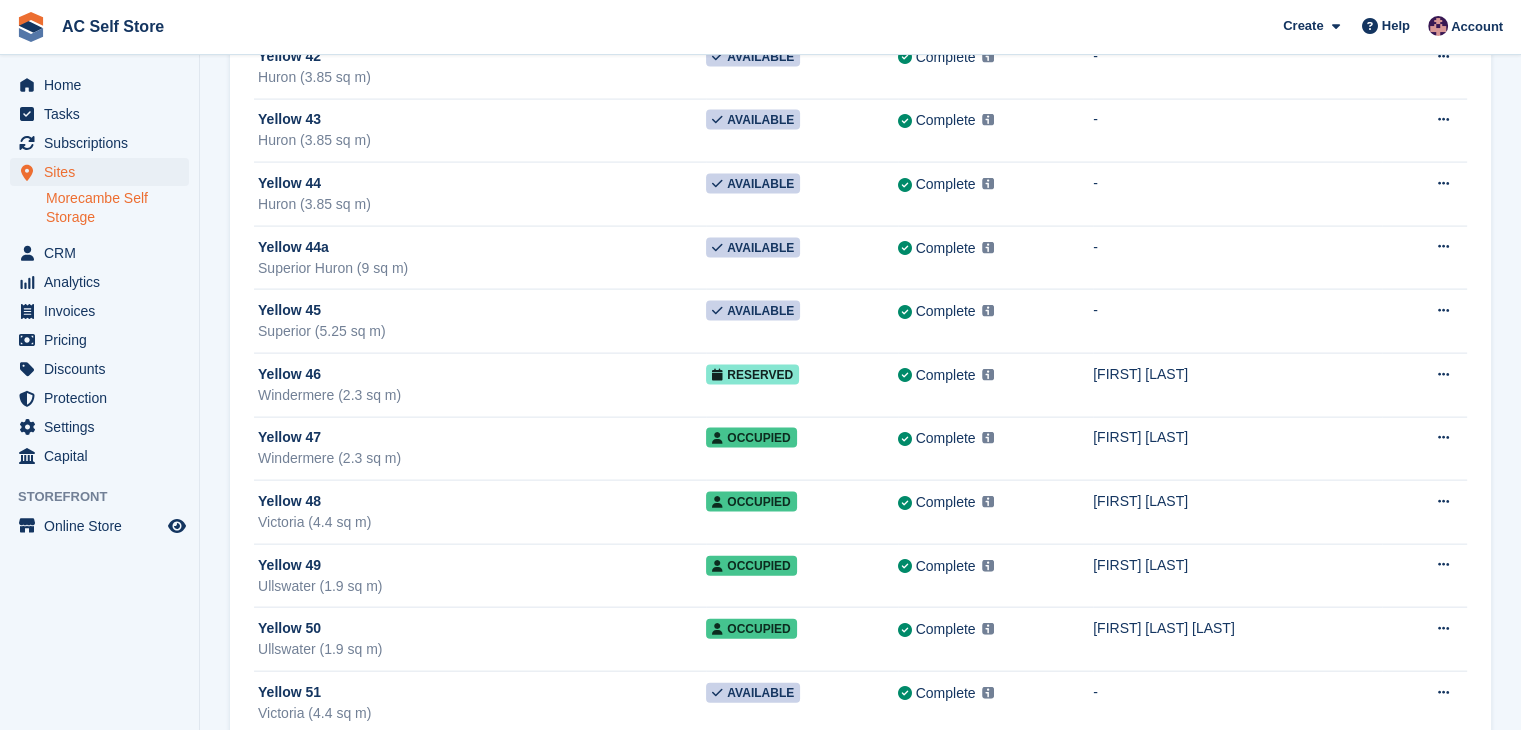 scroll, scrollTop: 4224, scrollLeft: 0, axis: vertical 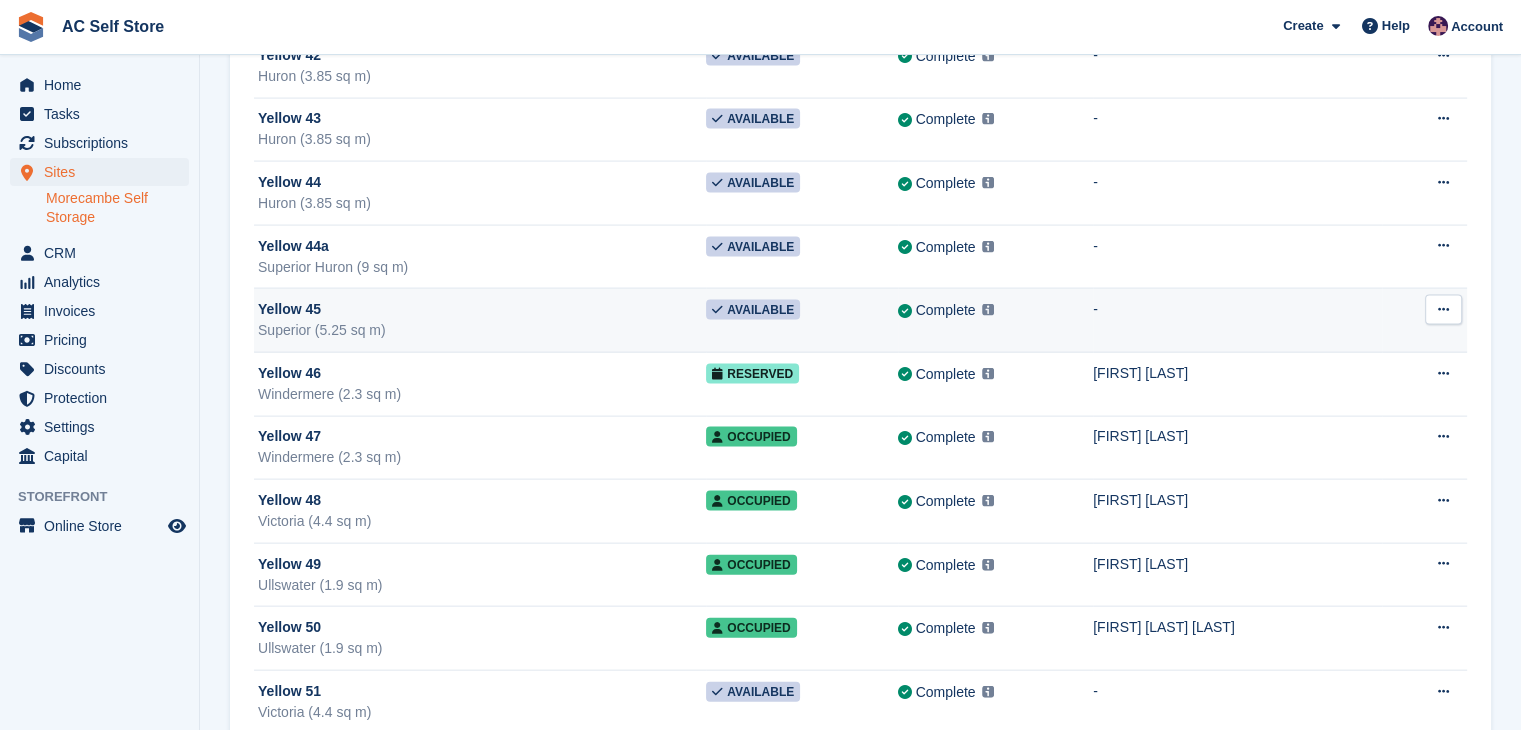 click at bounding box center (1443, 310) 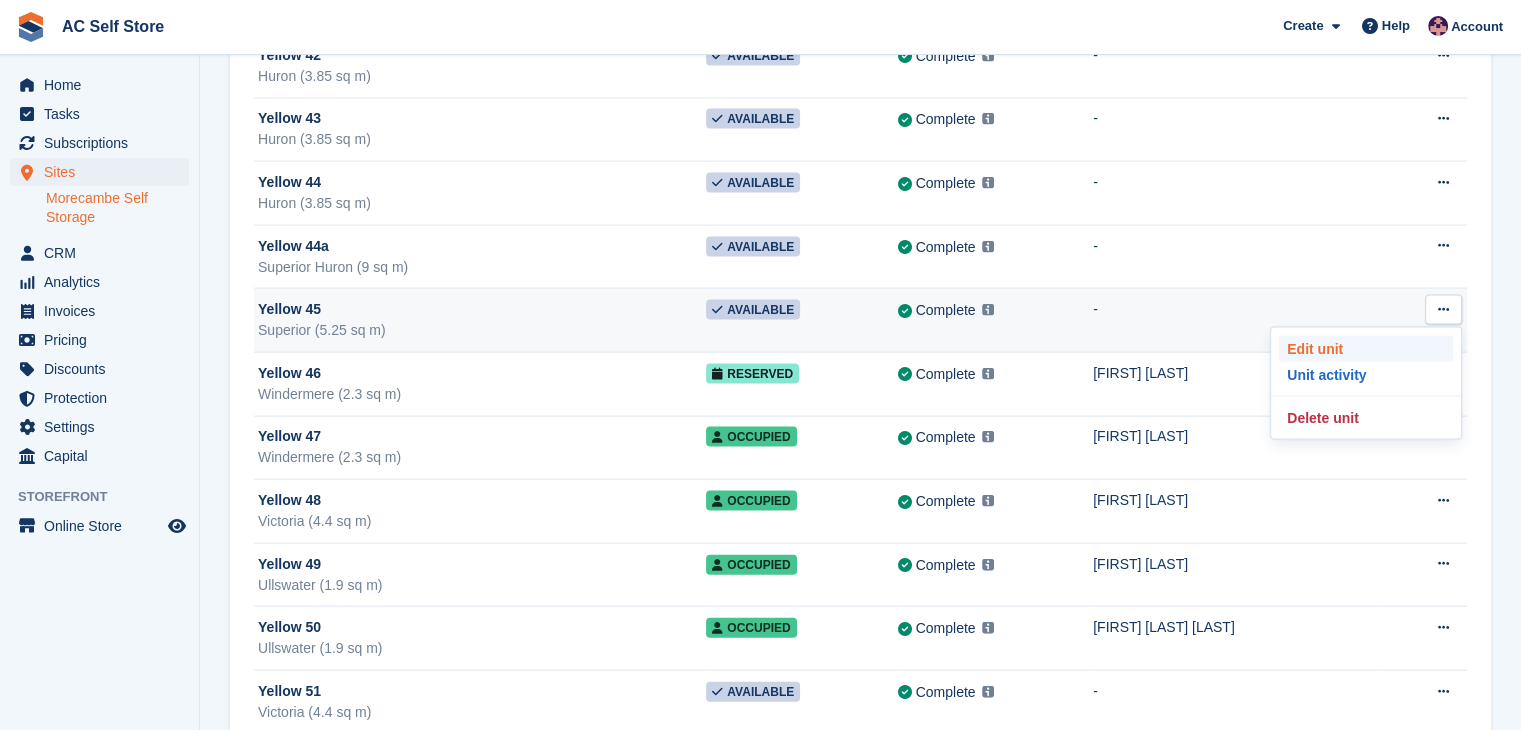 click on "Edit unit" at bounding box center [1366, 349] 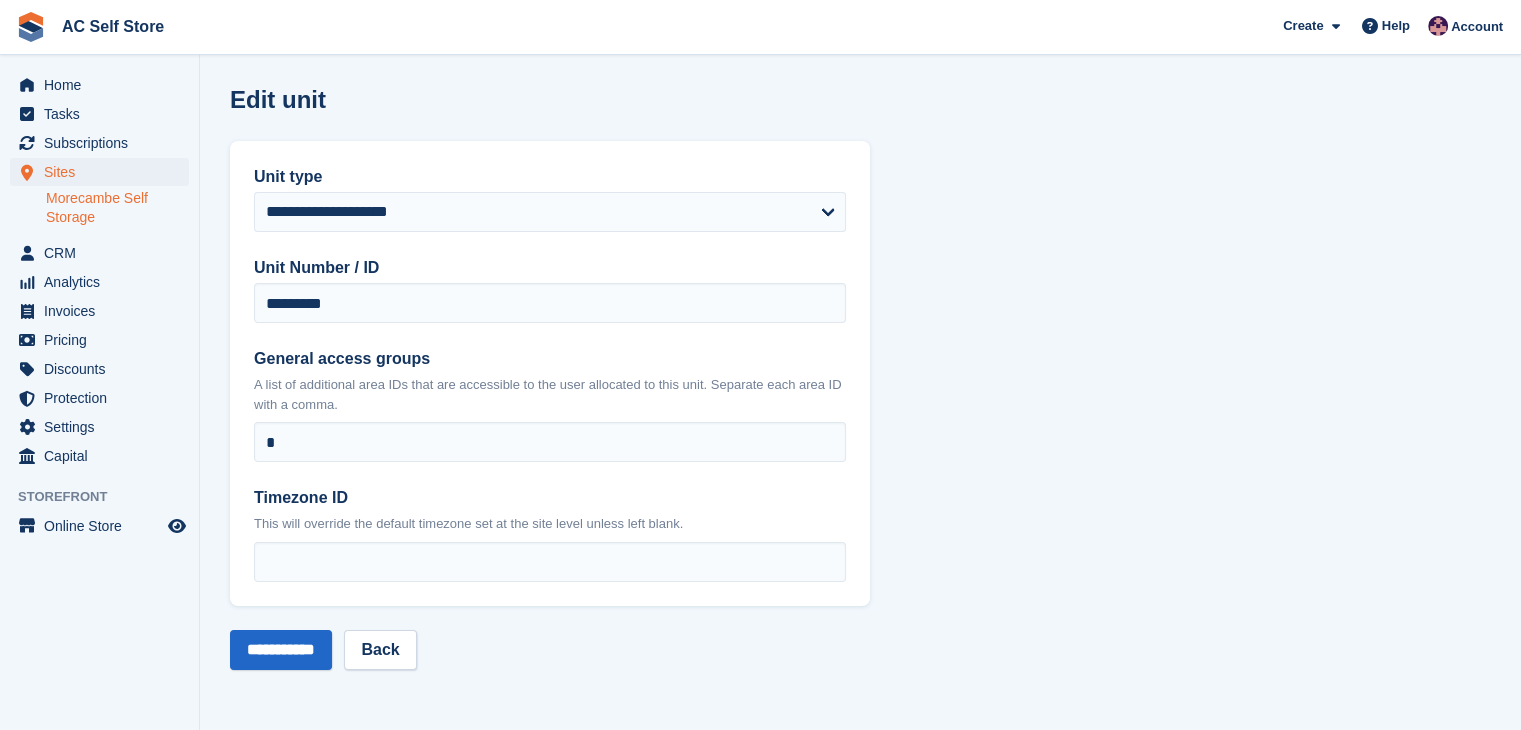 scroll, scrollTop: 0, scrollLeft: 0, axis: both 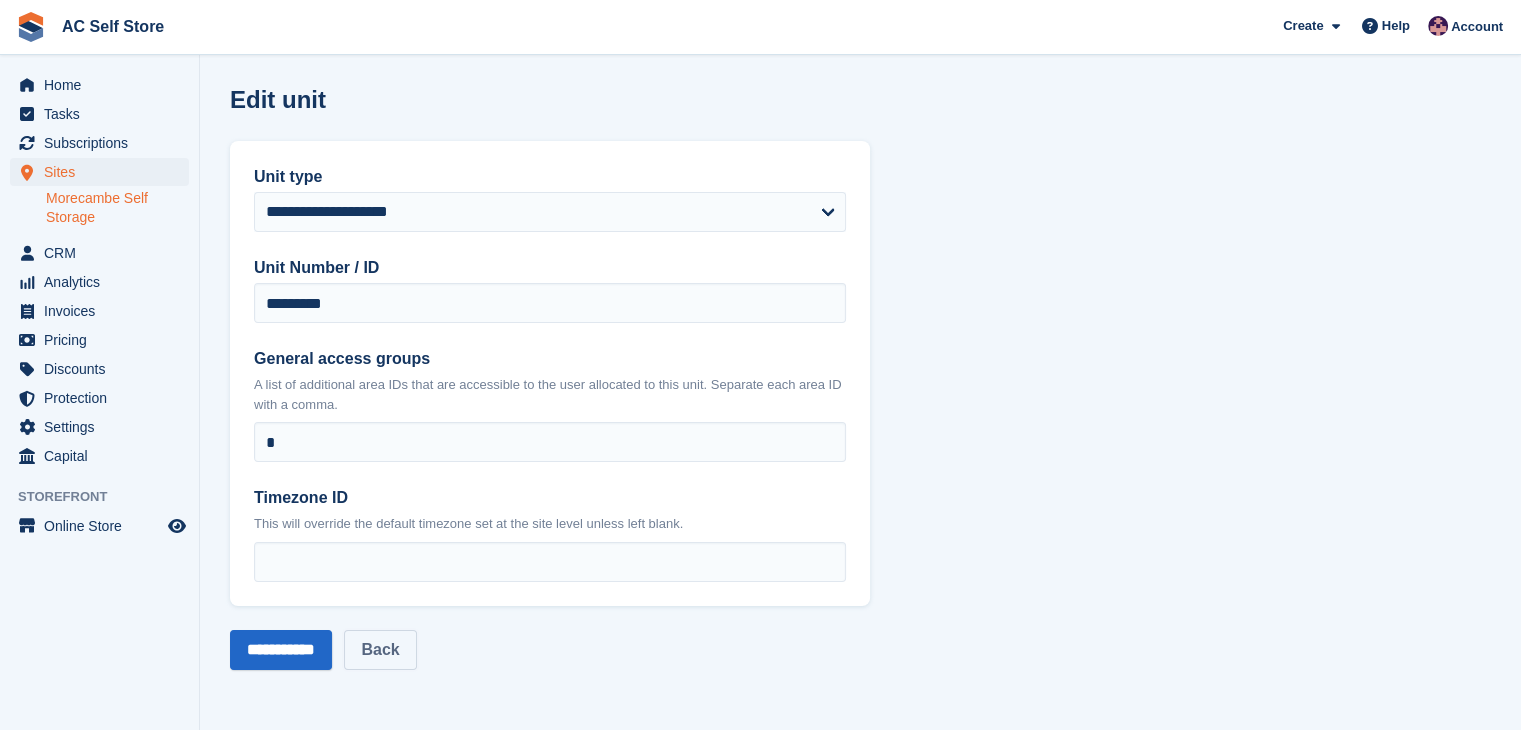 click on "Back" at bounding box center (380, 650) 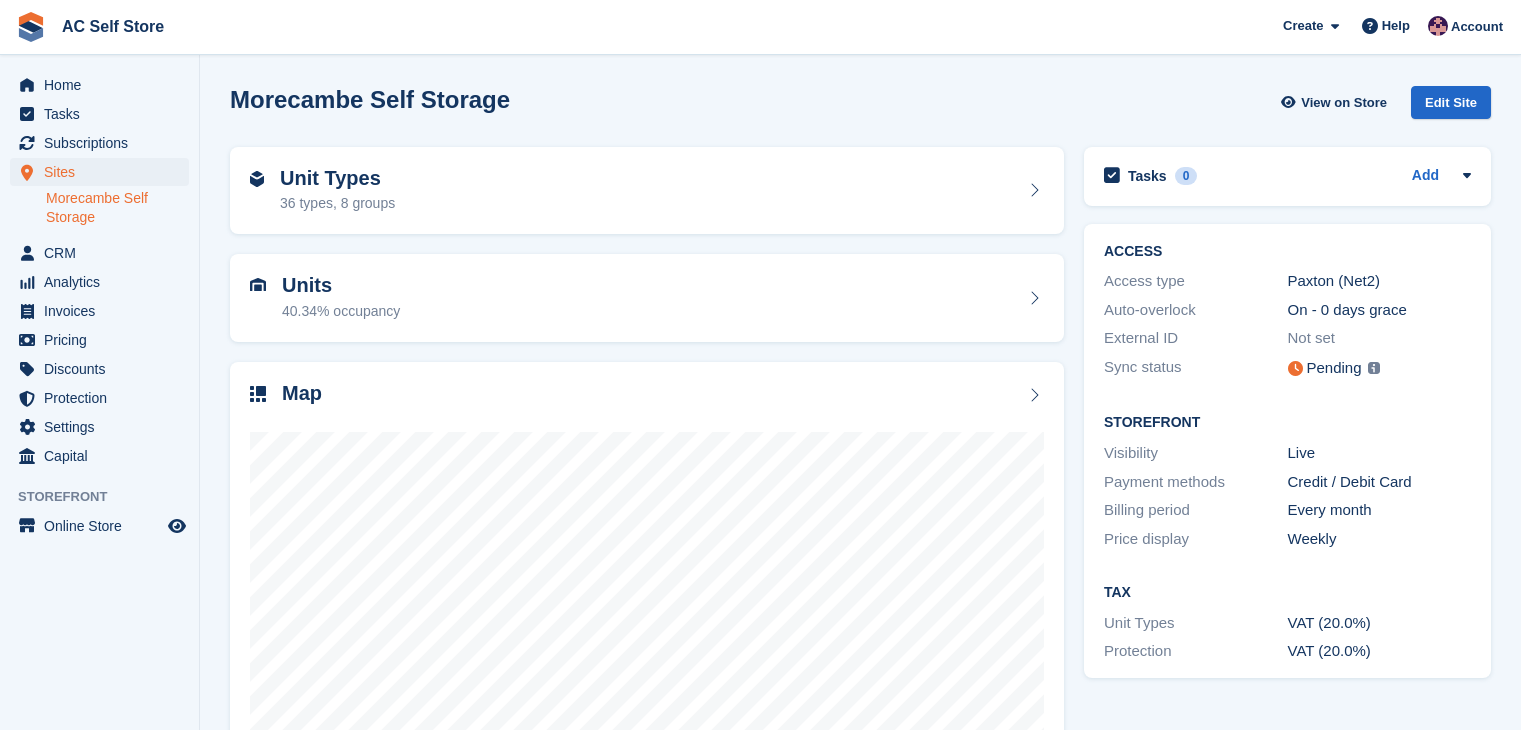 scroll, scrollTop: 0, scrollLeft: 0, axis: both 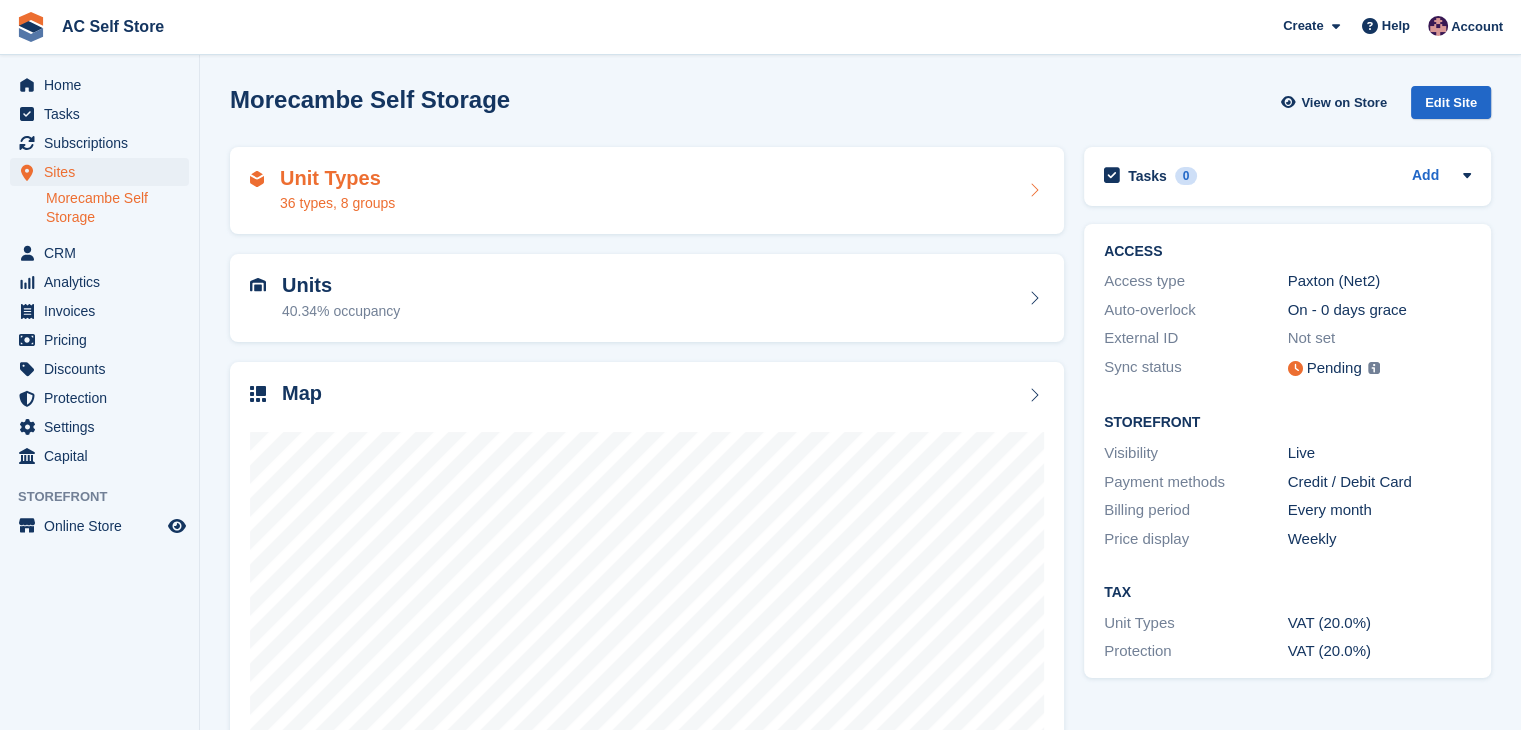 click on "36 types, 8 groups" at bounding box center [337, 203] 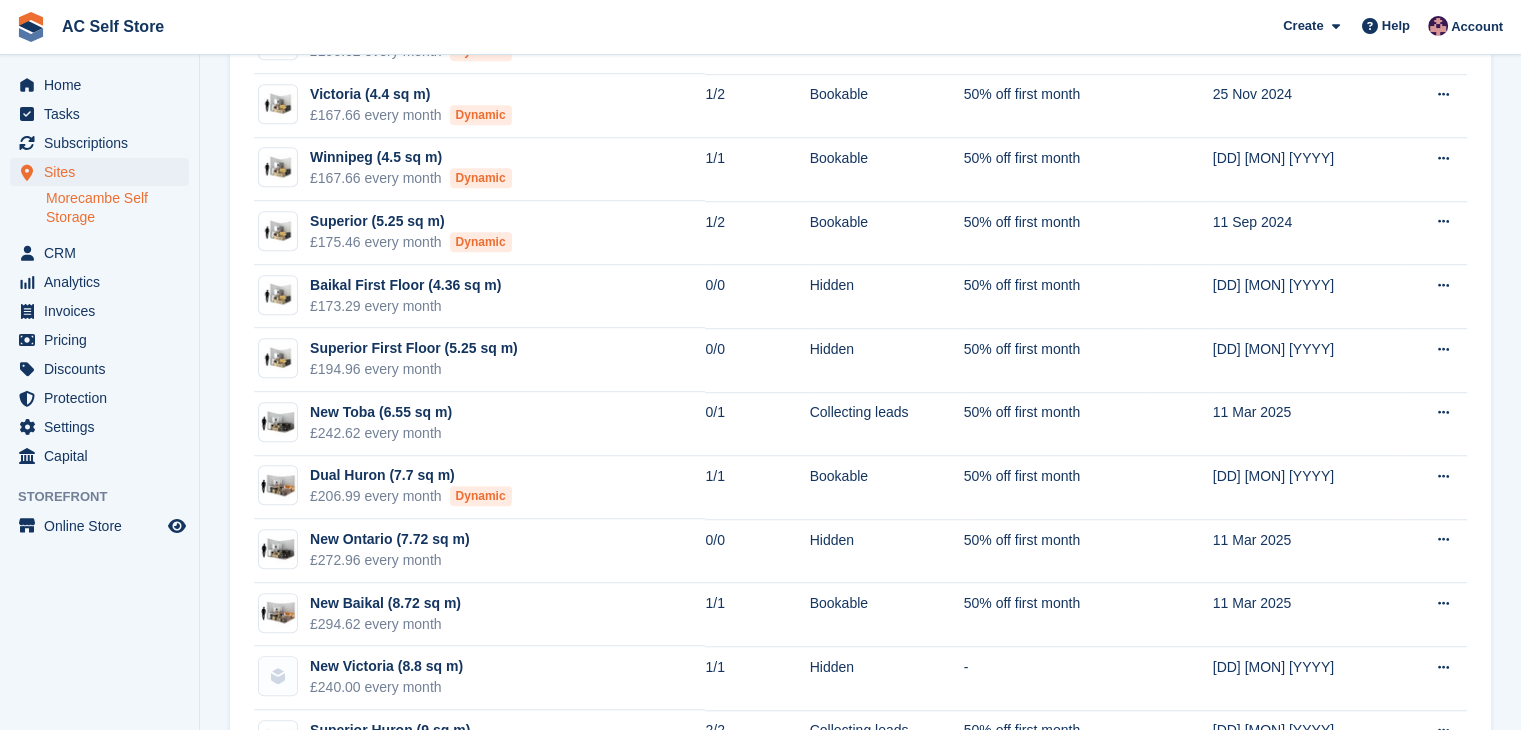 scroll, scrollTop: 1498, scrollLeft: 0, axis: vertical 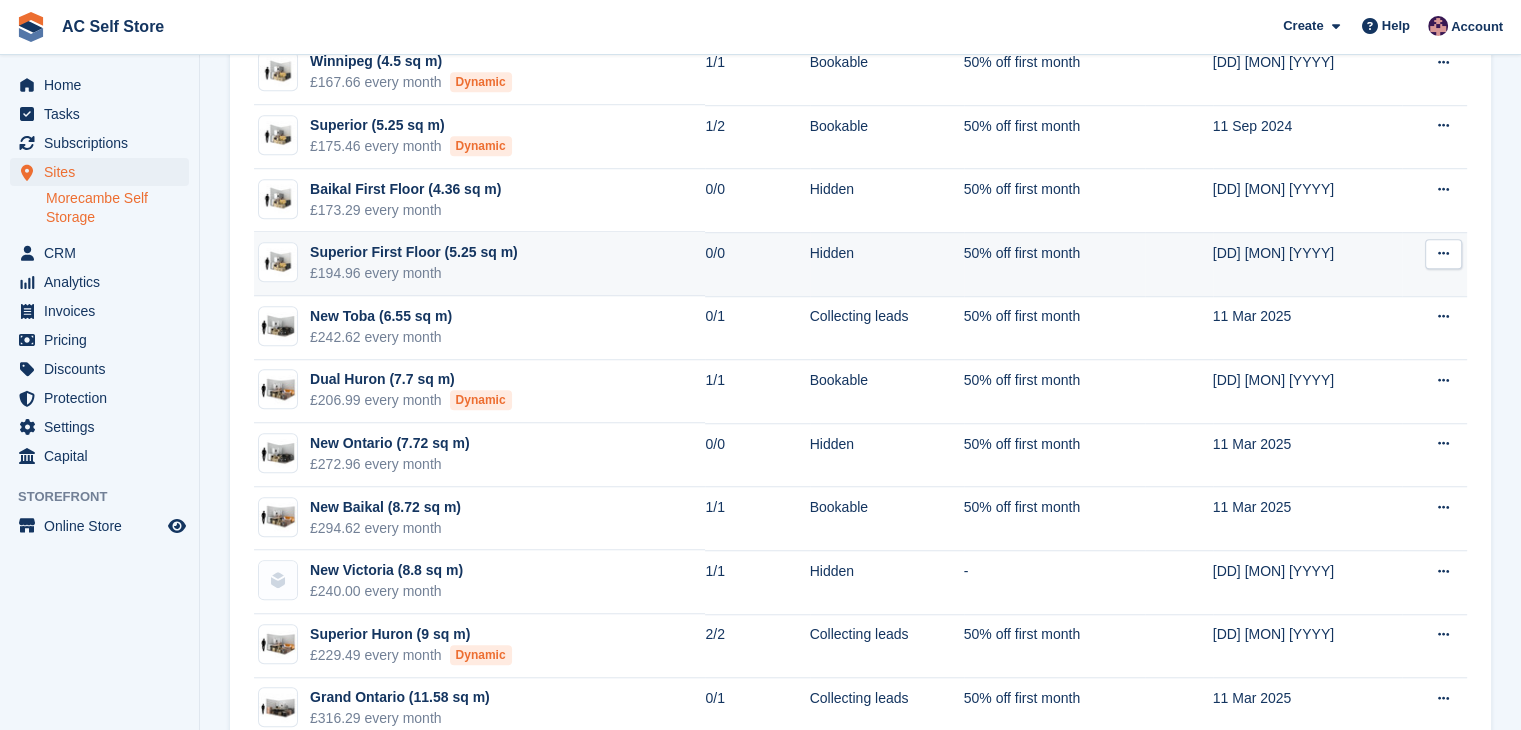 click at bounding box center (1443, 254) 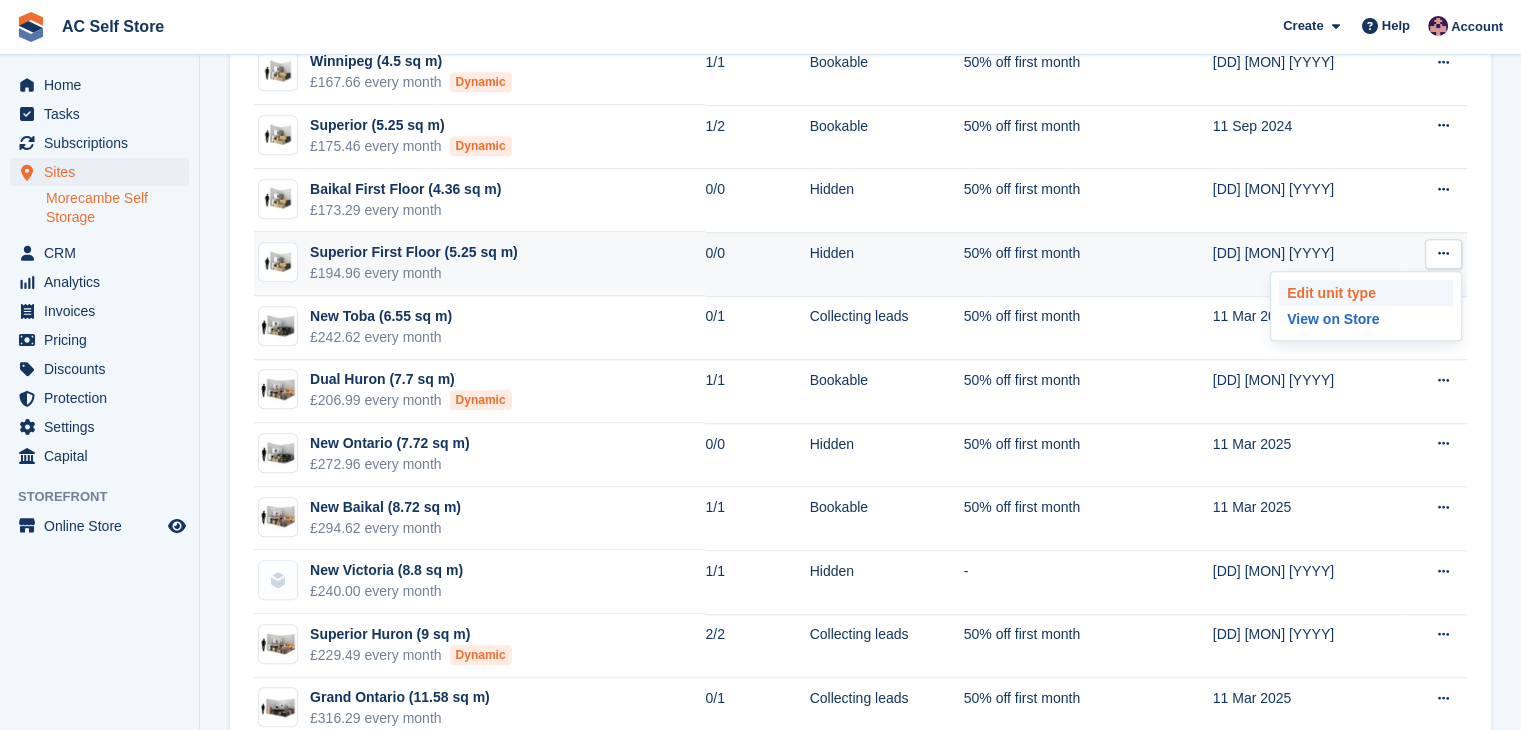 click on "Edit unit type" at bounding box center (1366, 293) 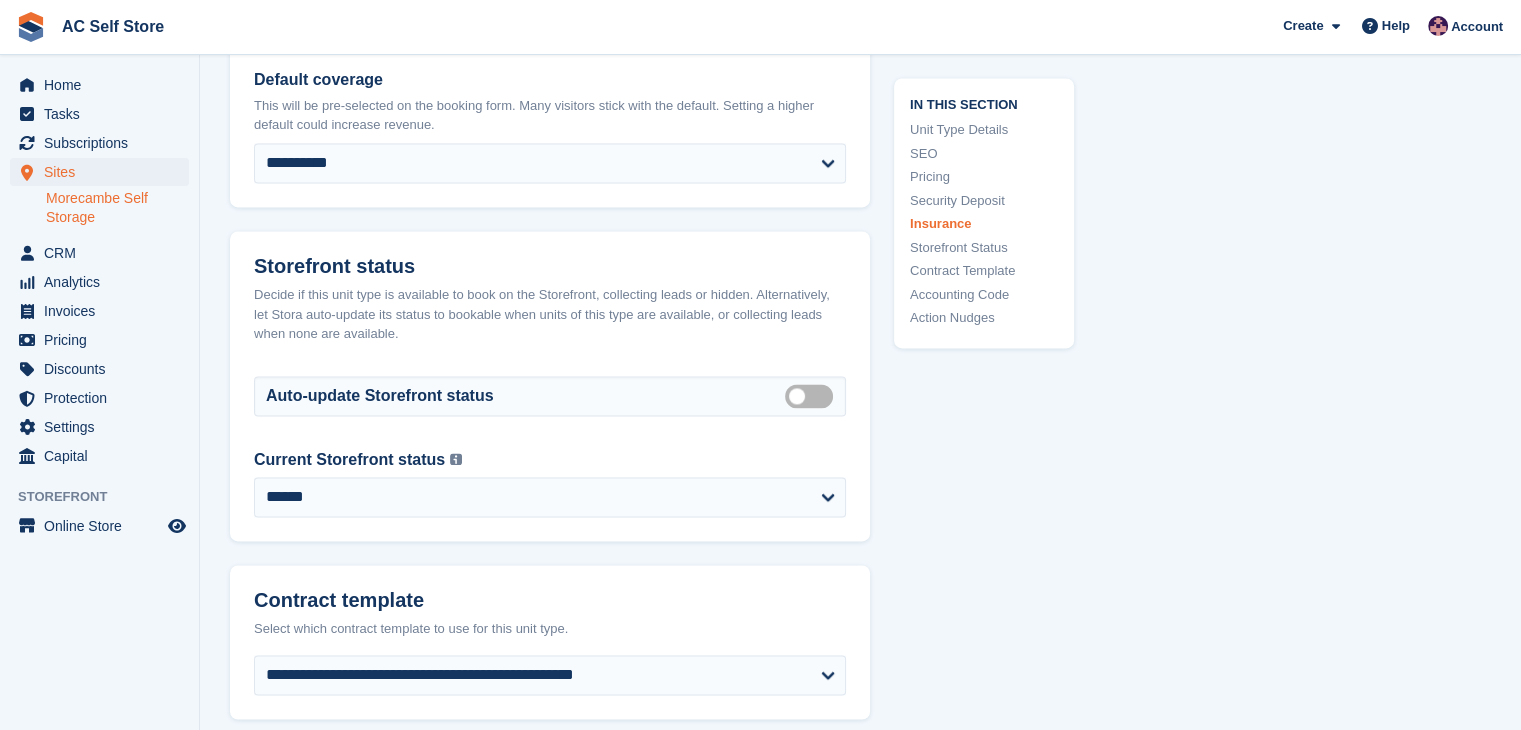 scroll, scrollTop: 2891, scrollLeft: 0, axis: vertical 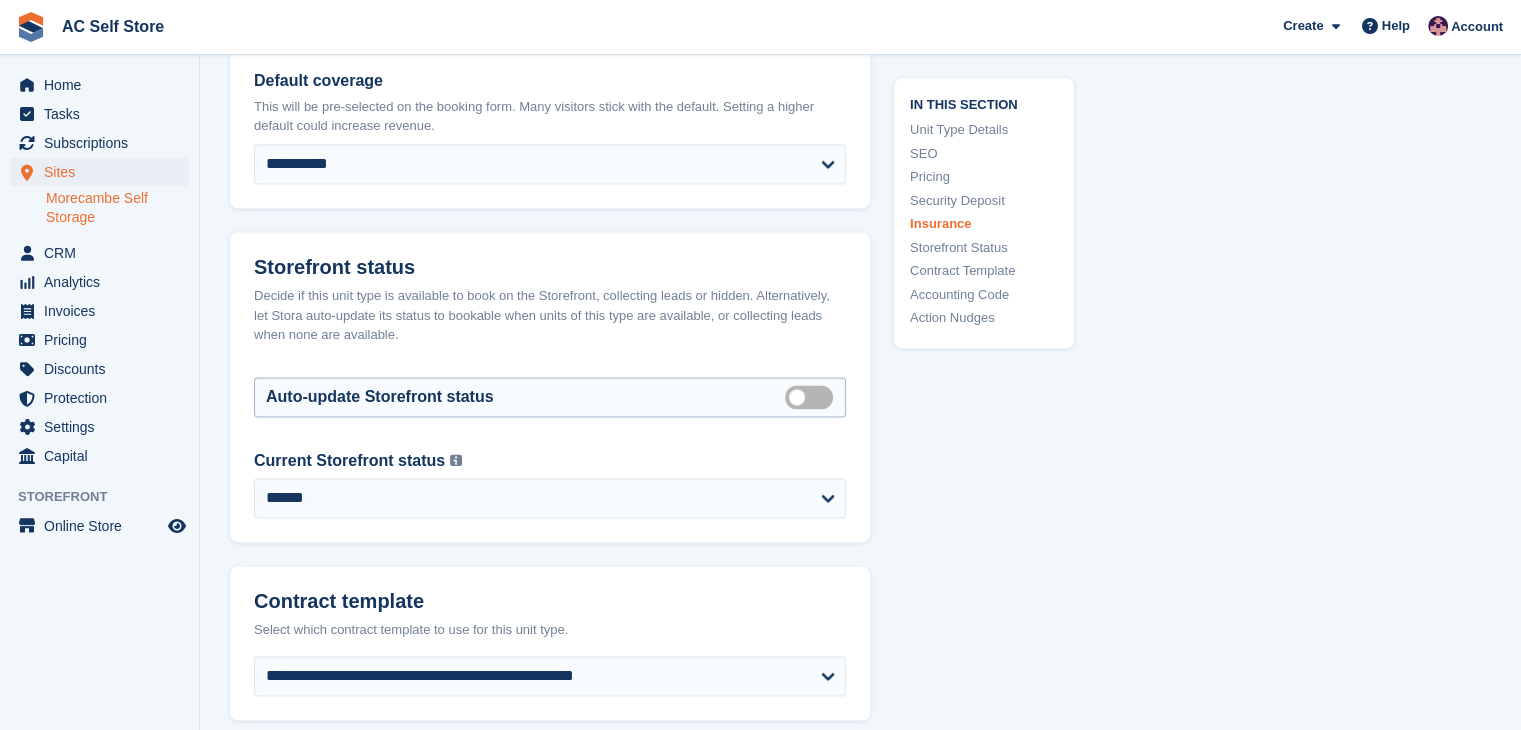 click on "Auto manage storefront status" at bounding box center [813, 396] 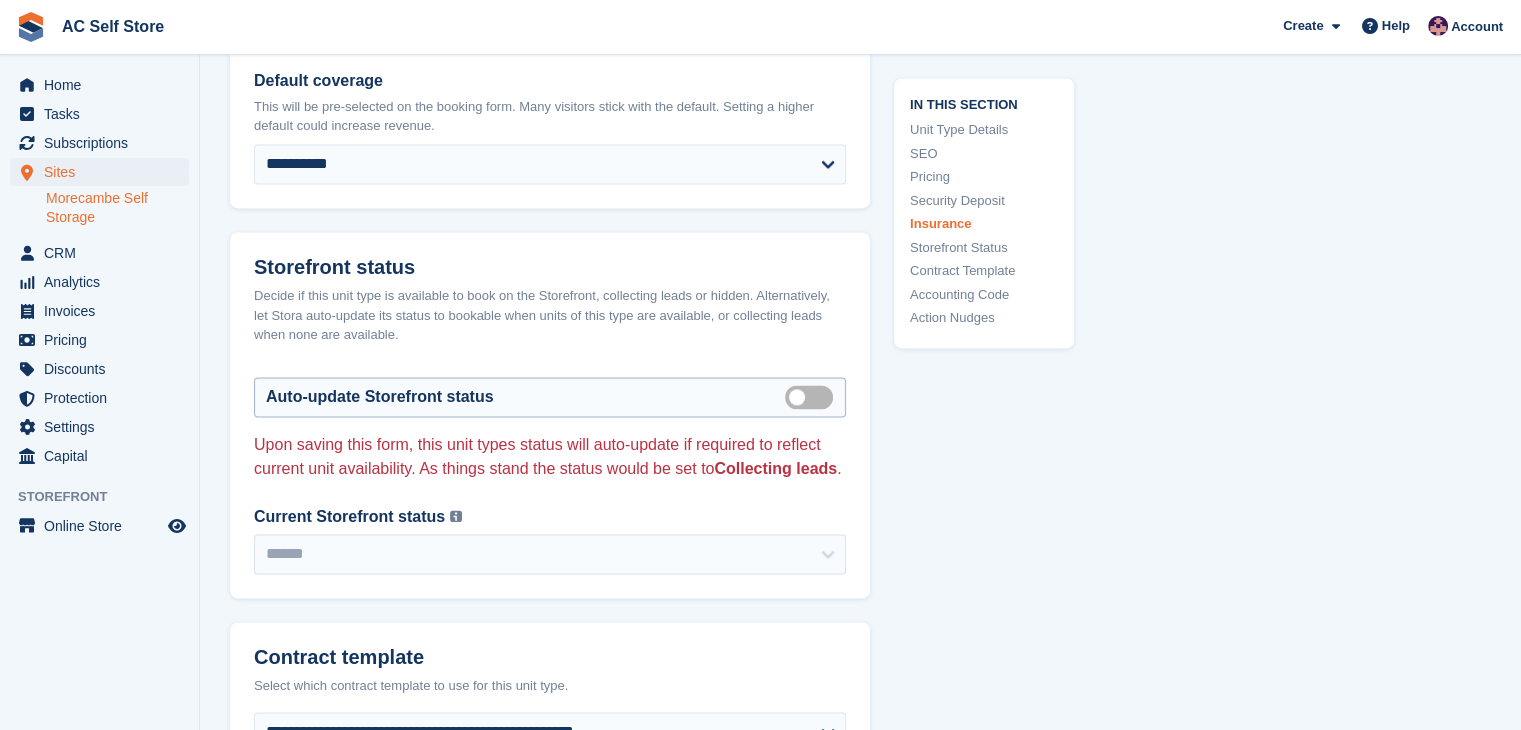 click on "Auto manage storefront status" at bounding box center (813, 396) 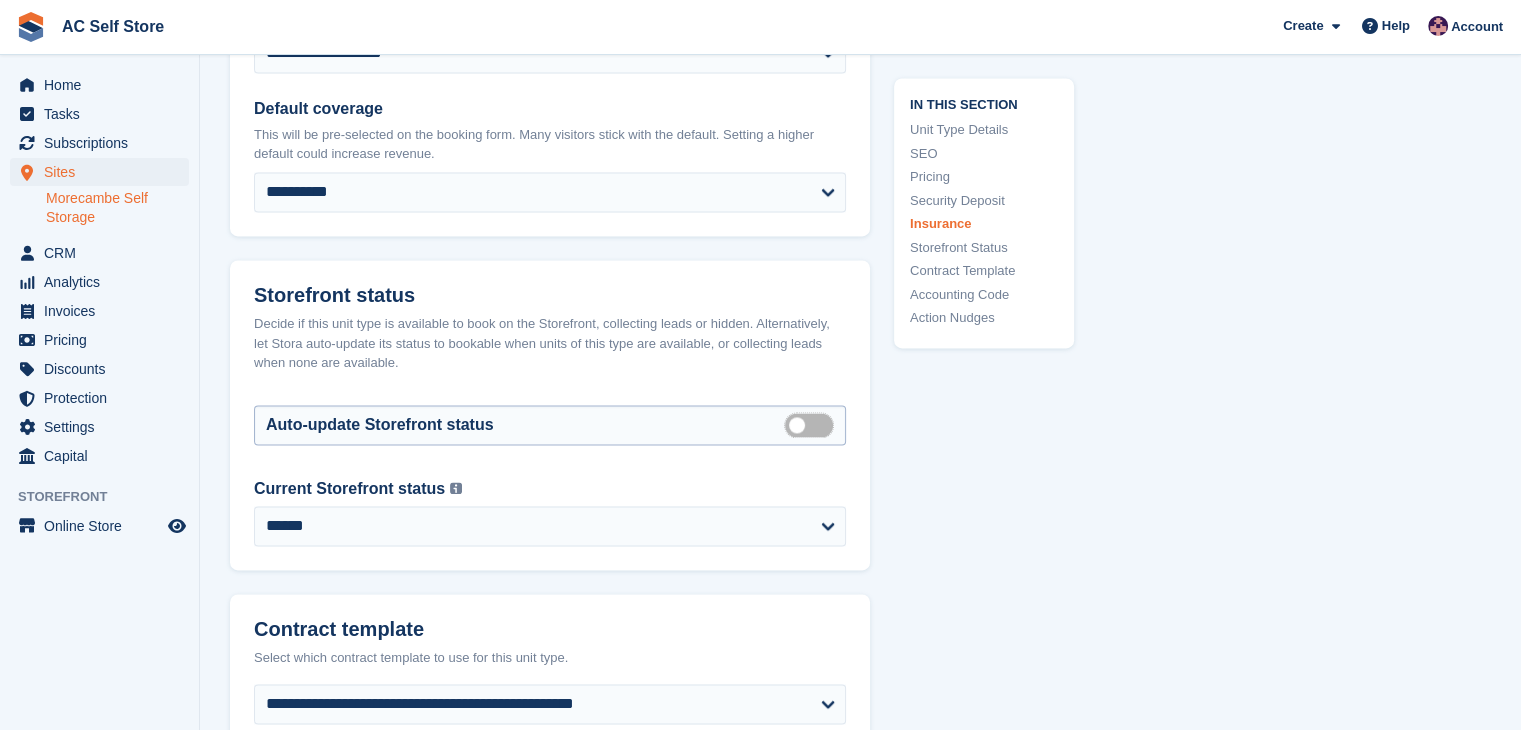 scroll, scrollTop: 2862, scrollLeft: 0, axis: vertical 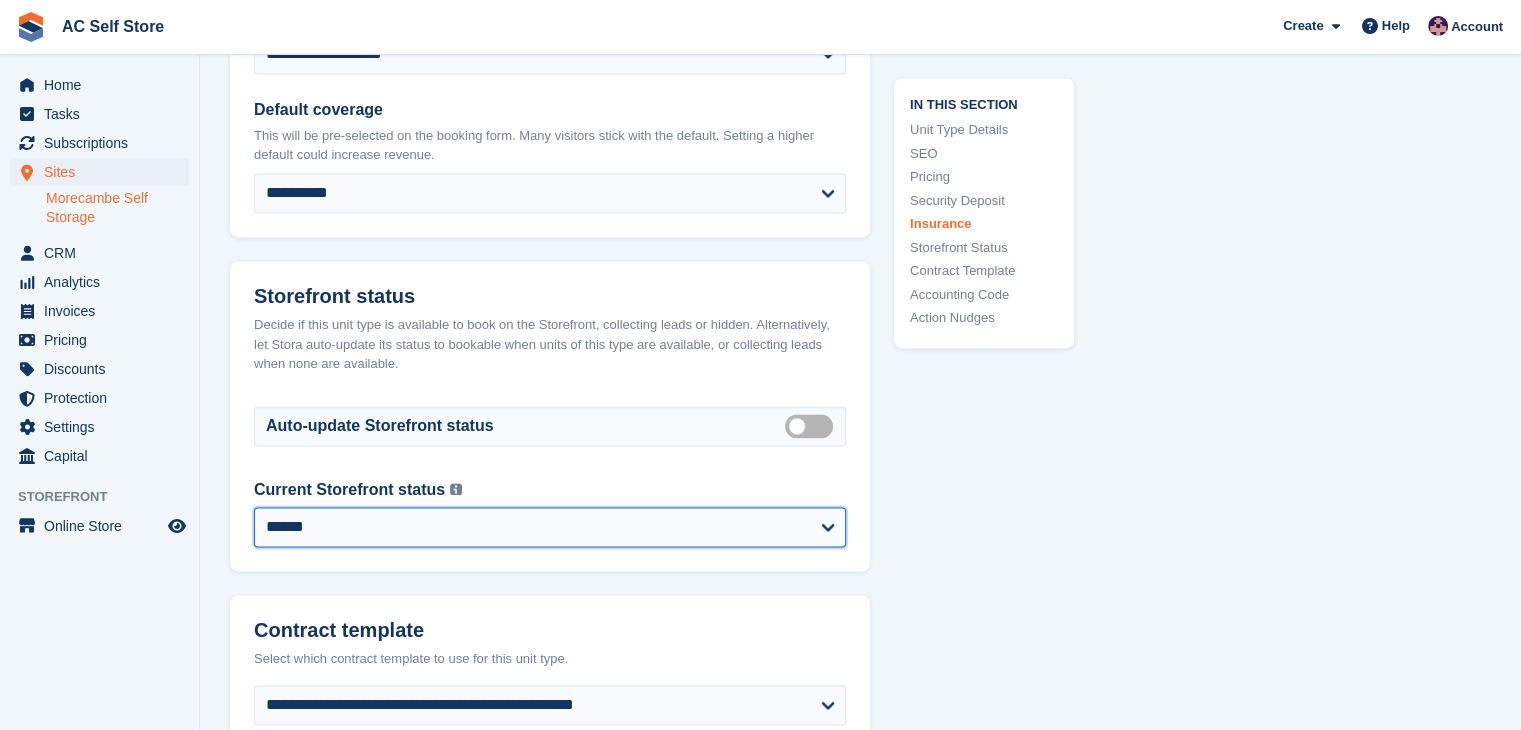 click on "**********" at bounding box center [550, 527] 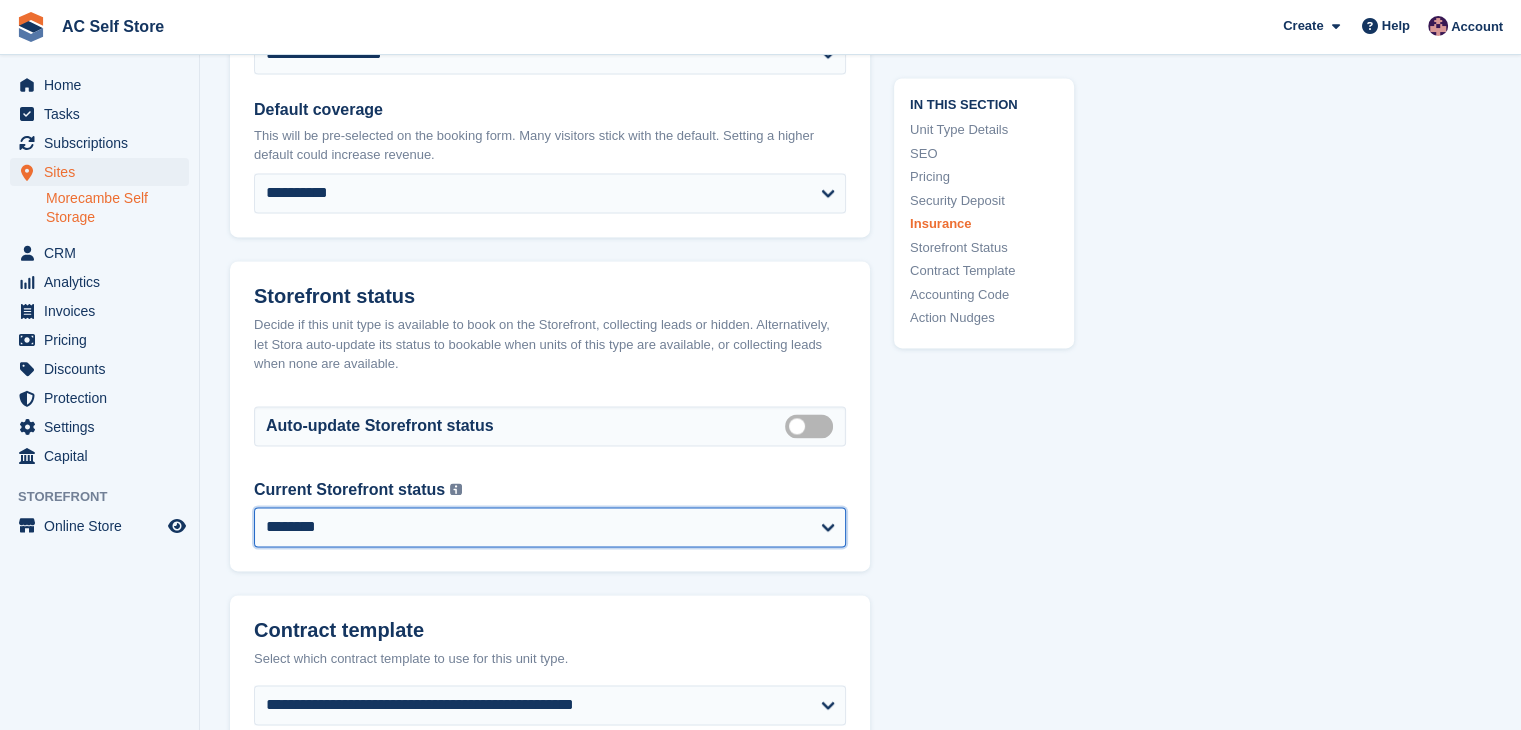 click on "**********" at bounding box center [550, 527] 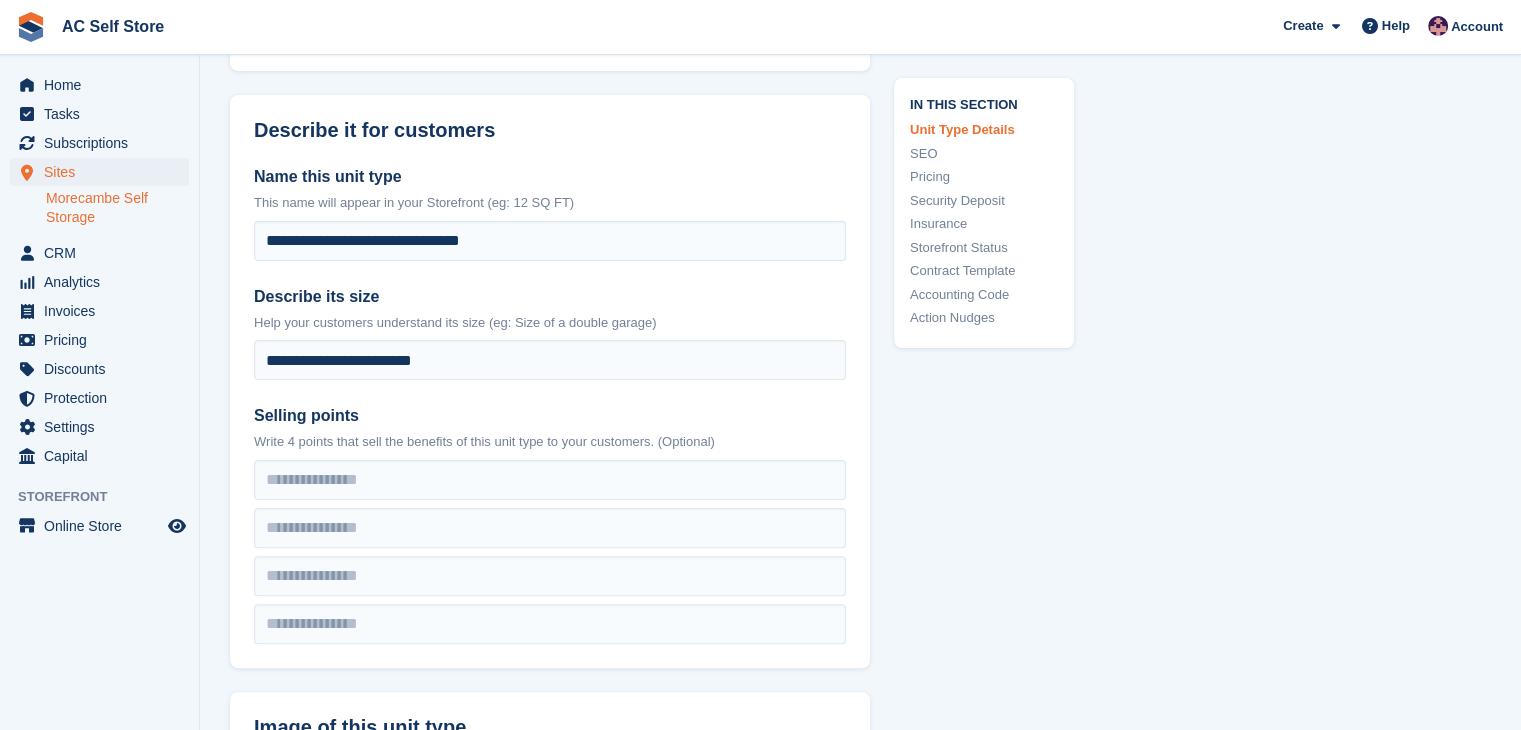 scroll, scrollTop: 439, scrollLeft: 0, axis: vertical 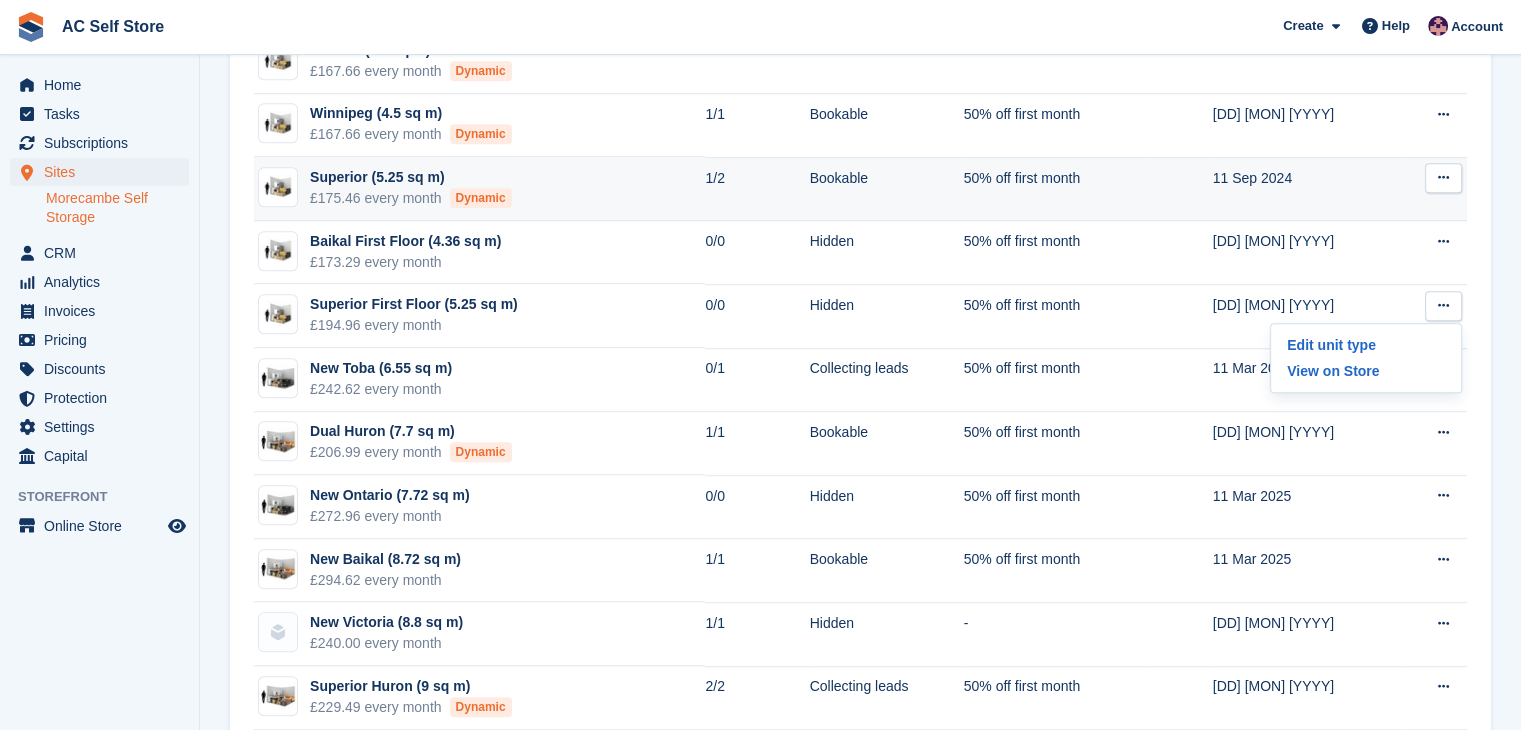 click on "Superior (5.25 sq m)
£175.46 every month
Dynamic" at bounding box center (479, 189) 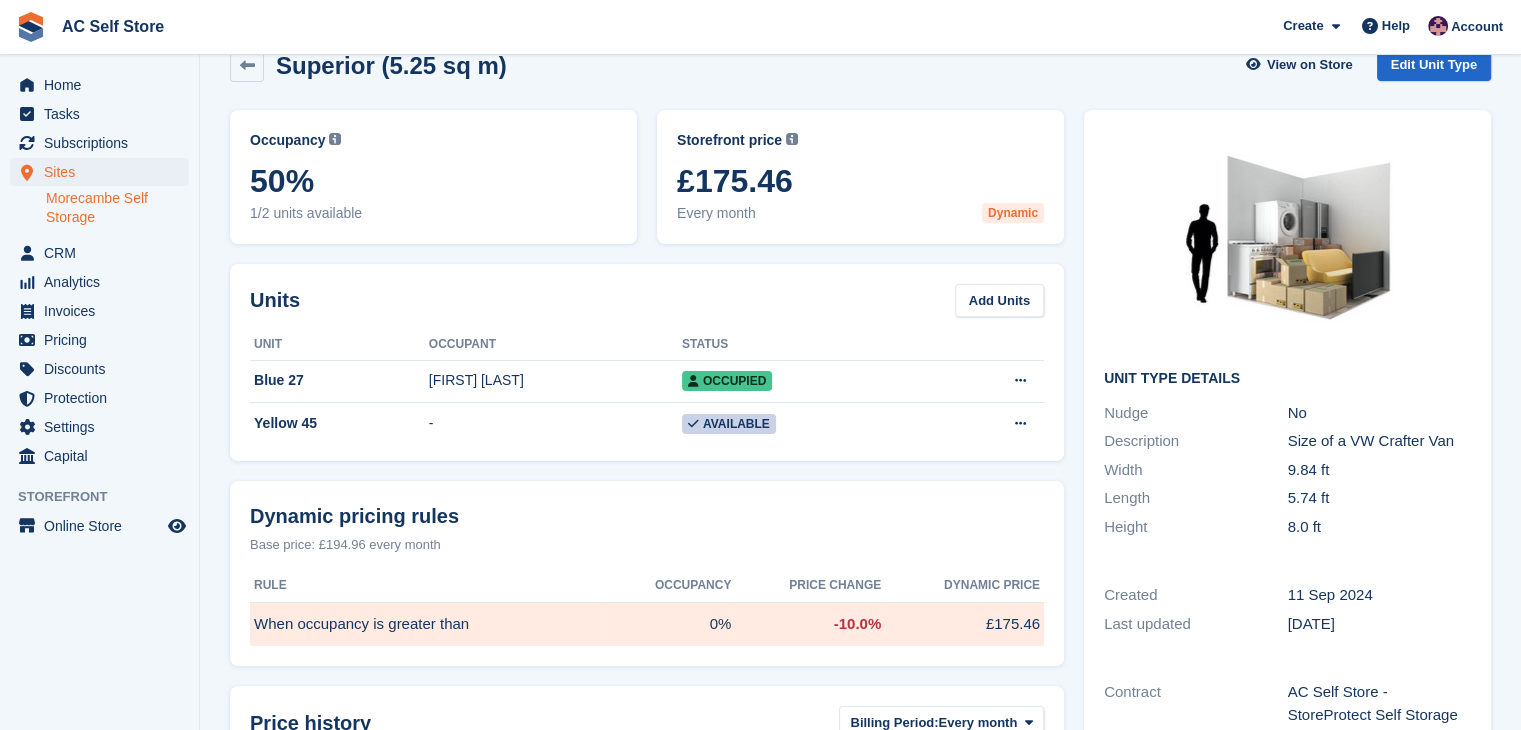 scroll, scrollTop: 0, scrollLeft: 0, axis: both 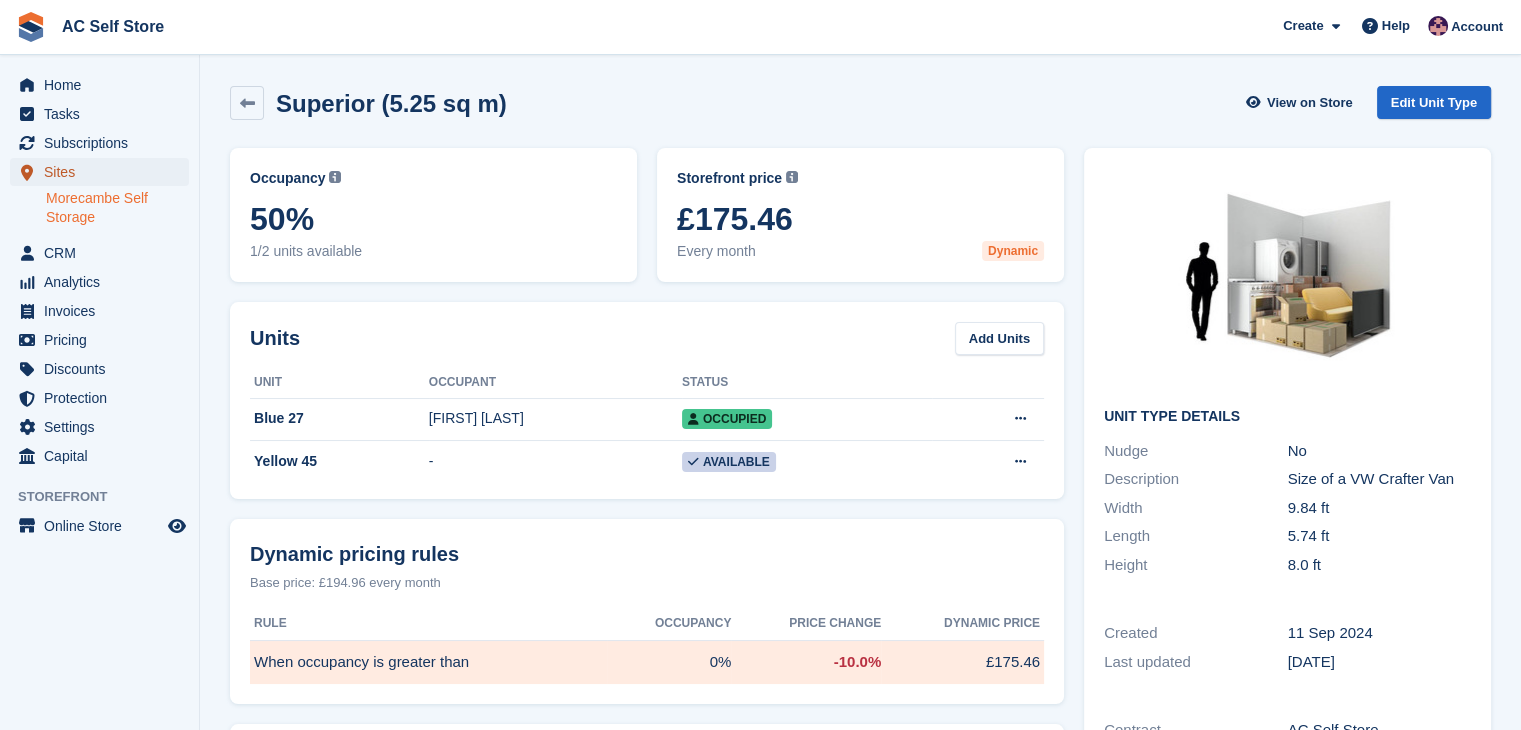 click on "Sites" at bounding box center (104, 172) 